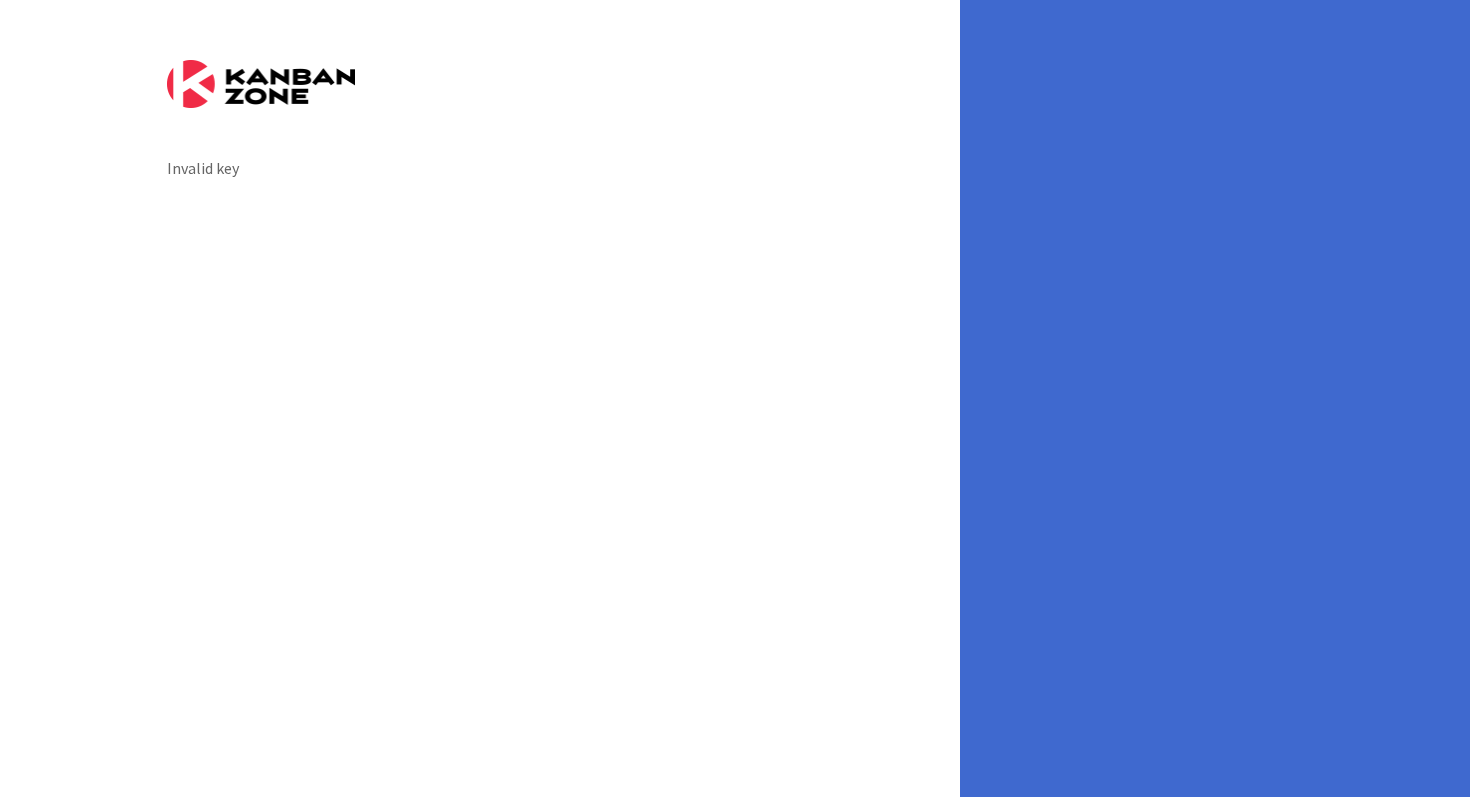scroll, scrollTop: 0, scrollLeft: 0, axis: both 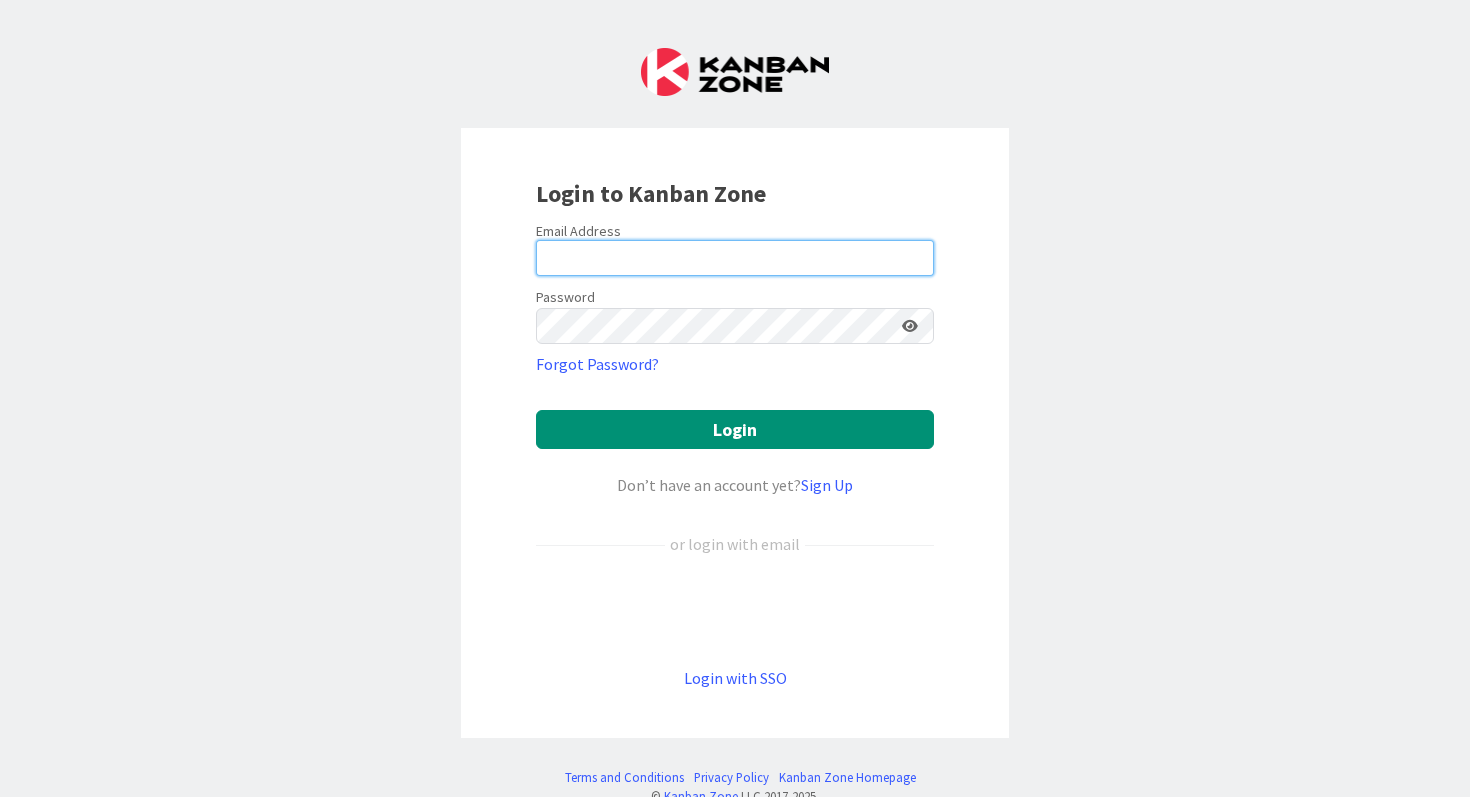 click at bounding box center (735, 258) 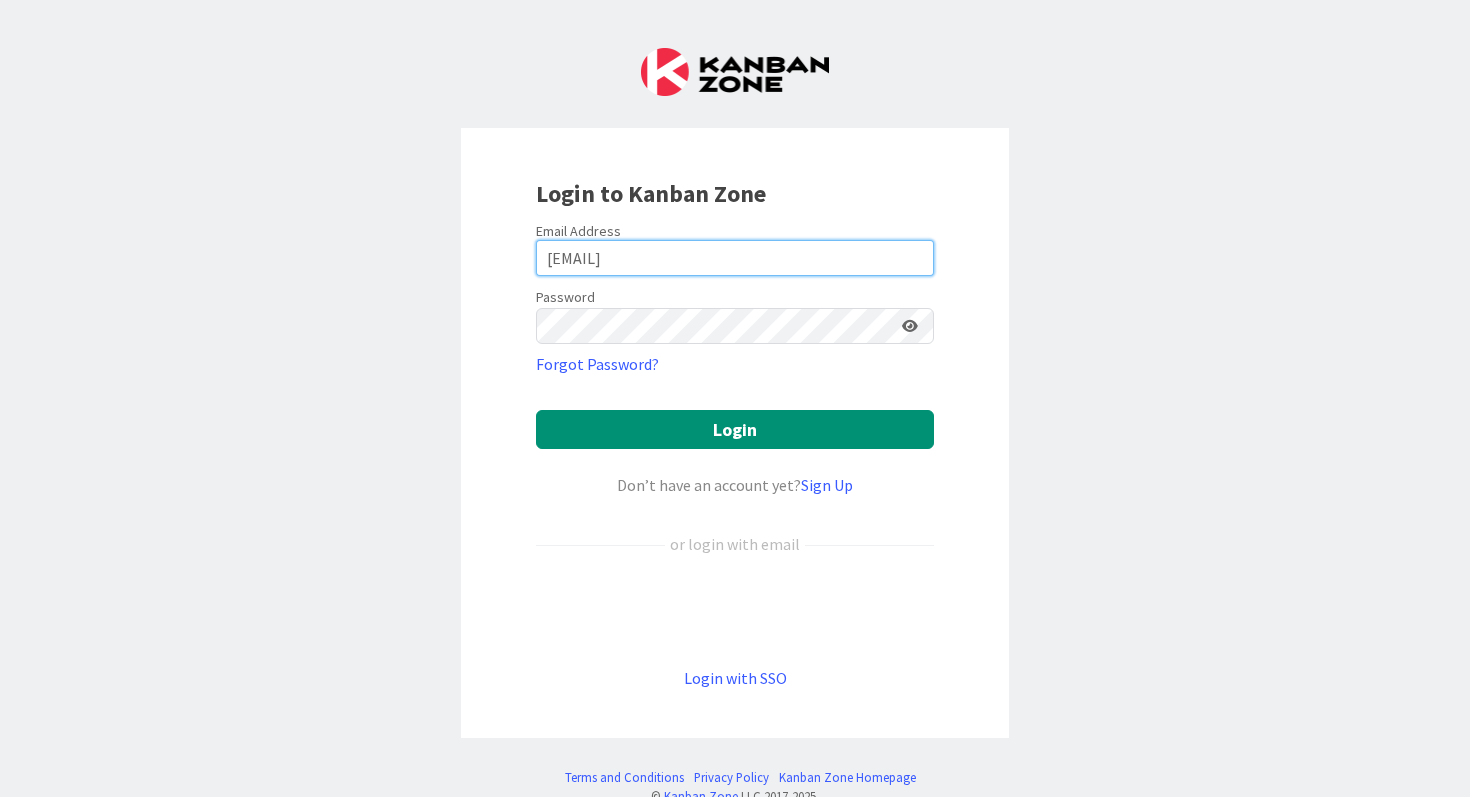type on "rusty.partin@knoxschools.org" 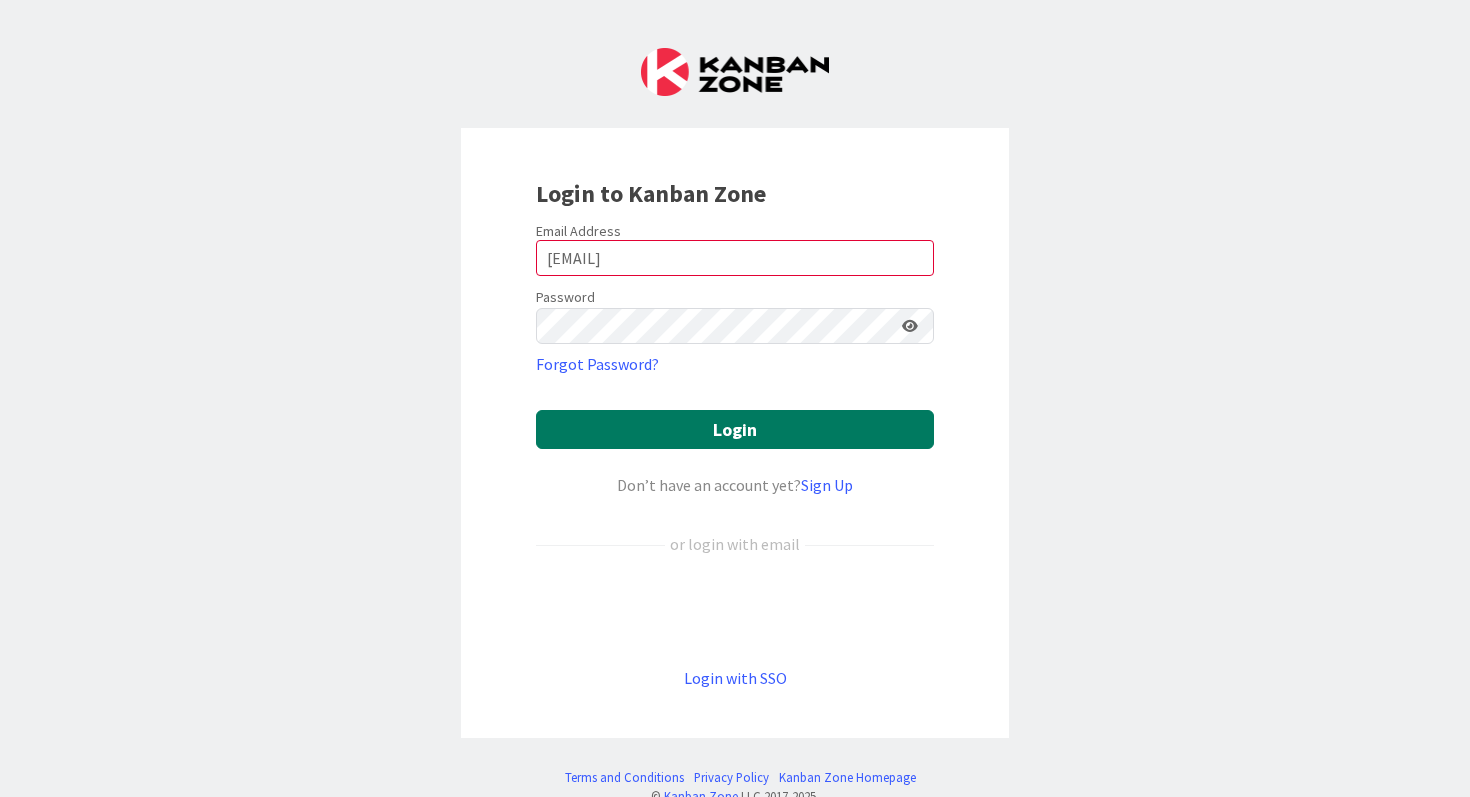 click on "Login" at bounding box center [735, 429] 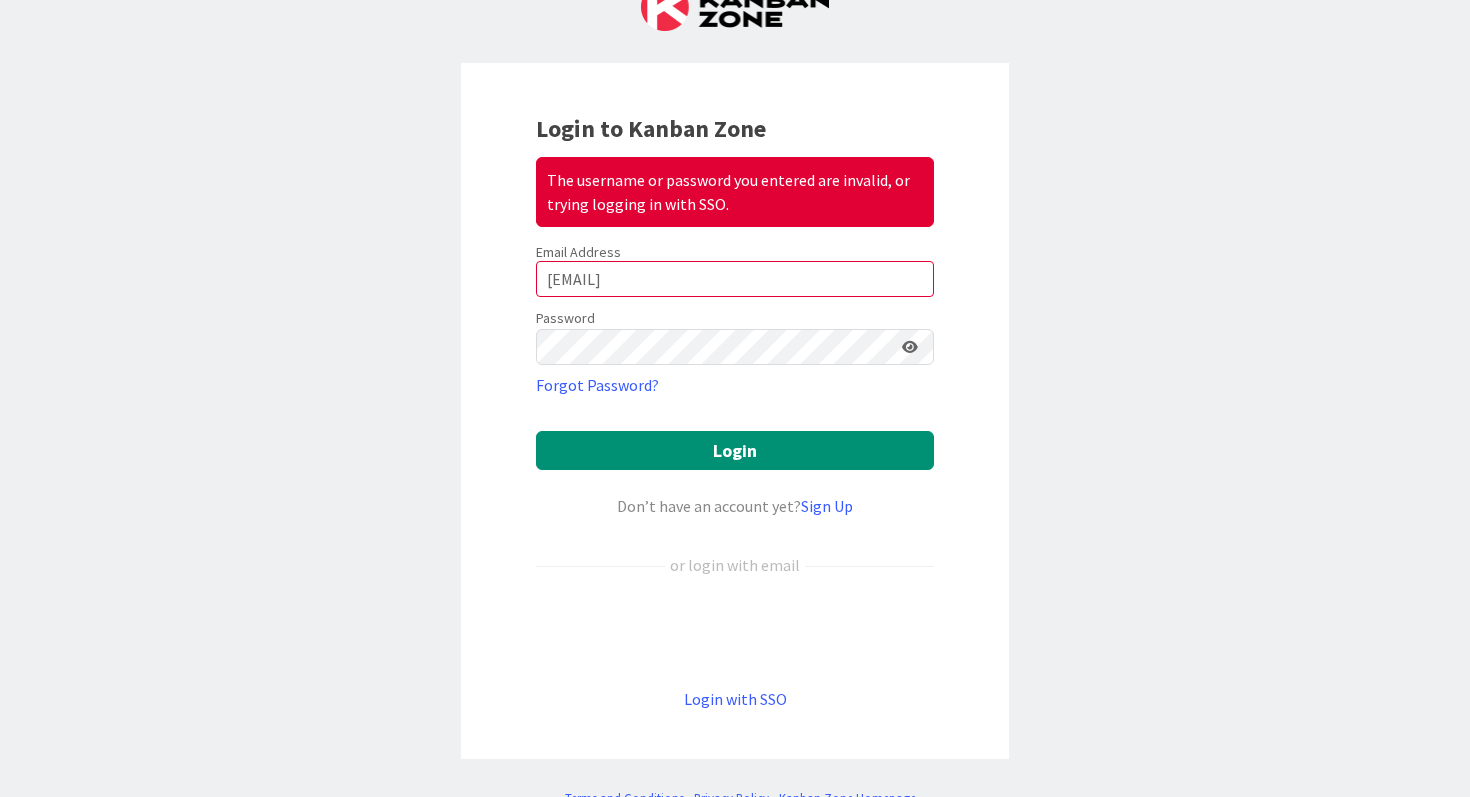 scroll, scrollTop: 125, scrollLeft: 0, axis: vertical 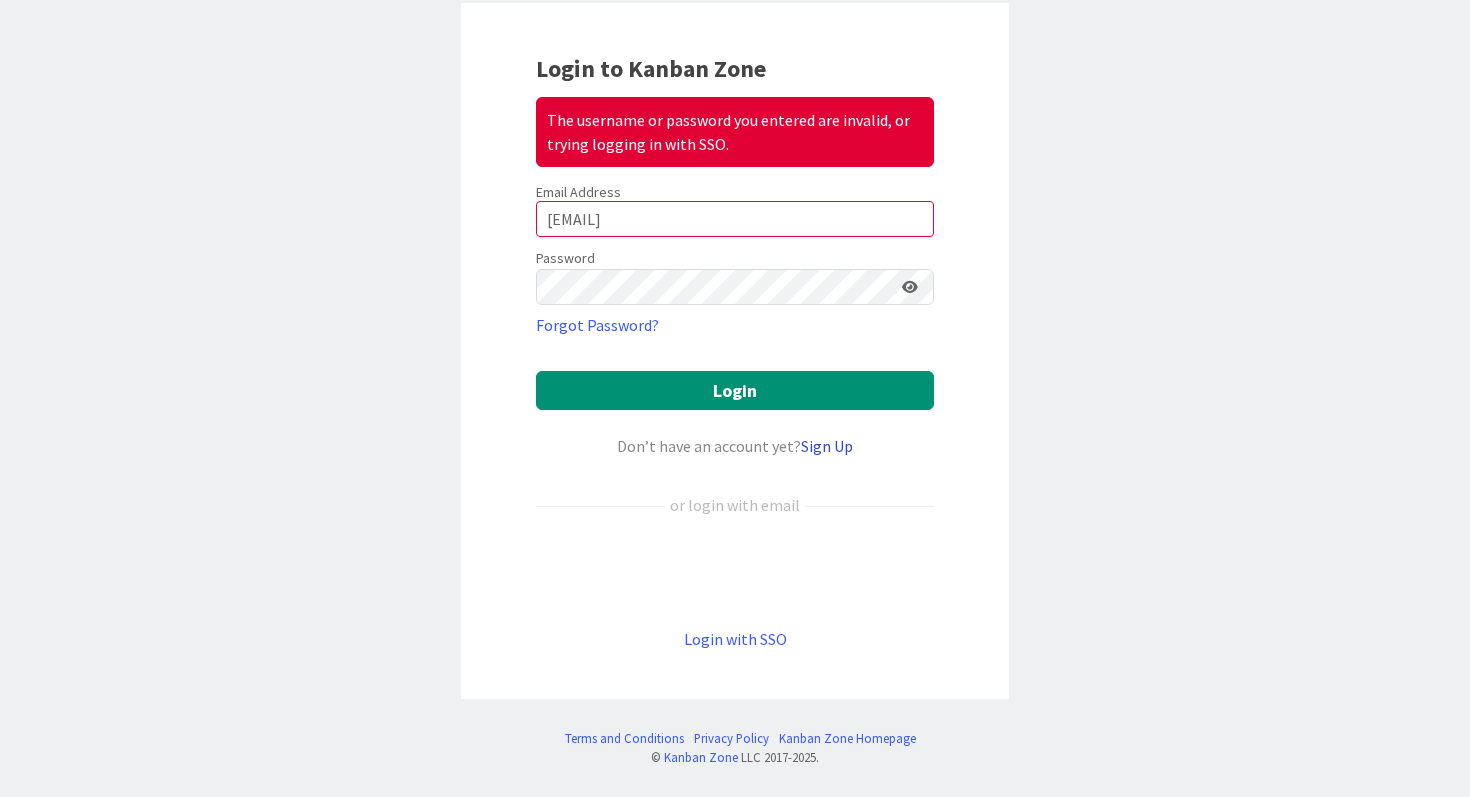 click on "Sign Up" at bounding box center [827, 446] 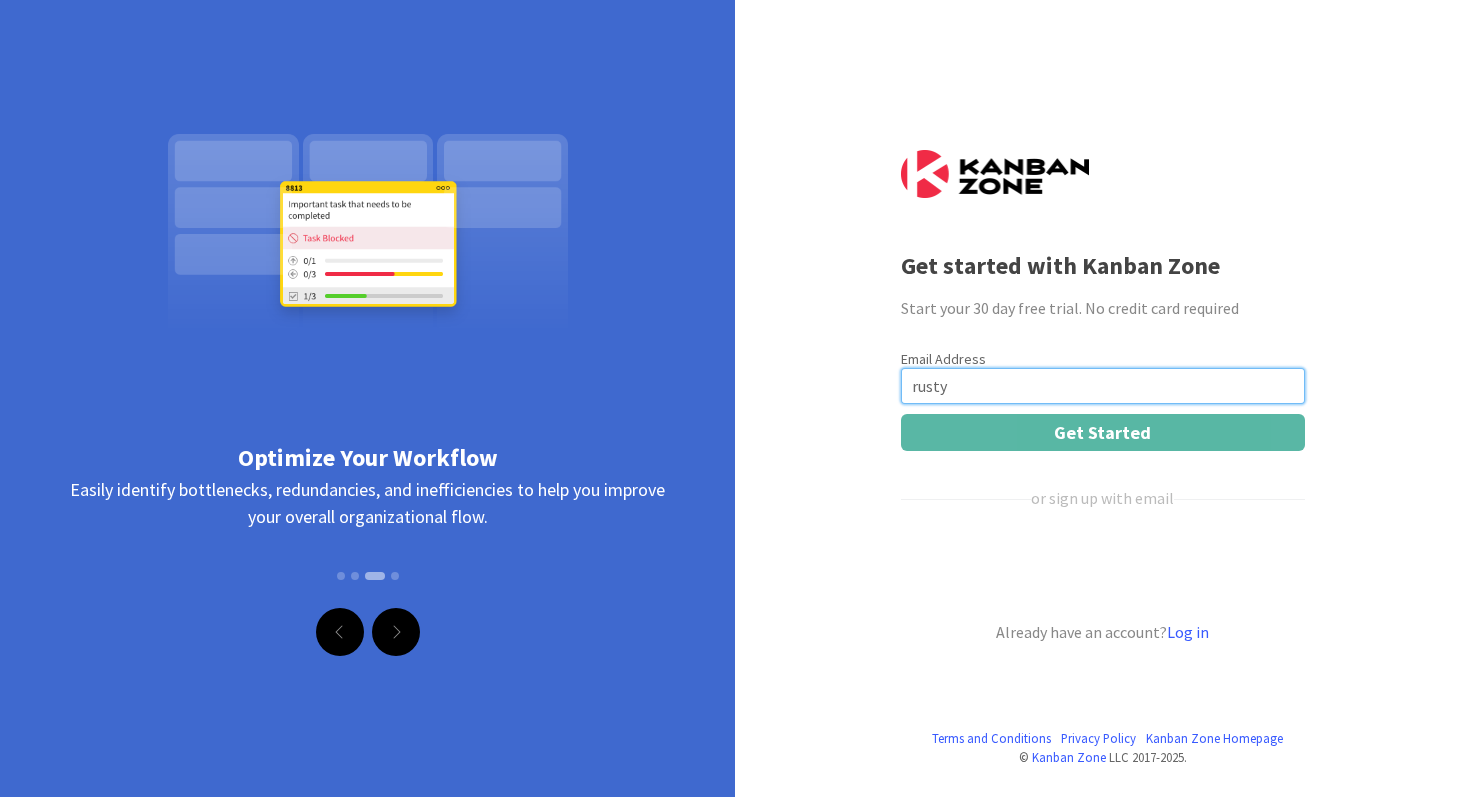 type on "rusty.partin@knoxschools.org" 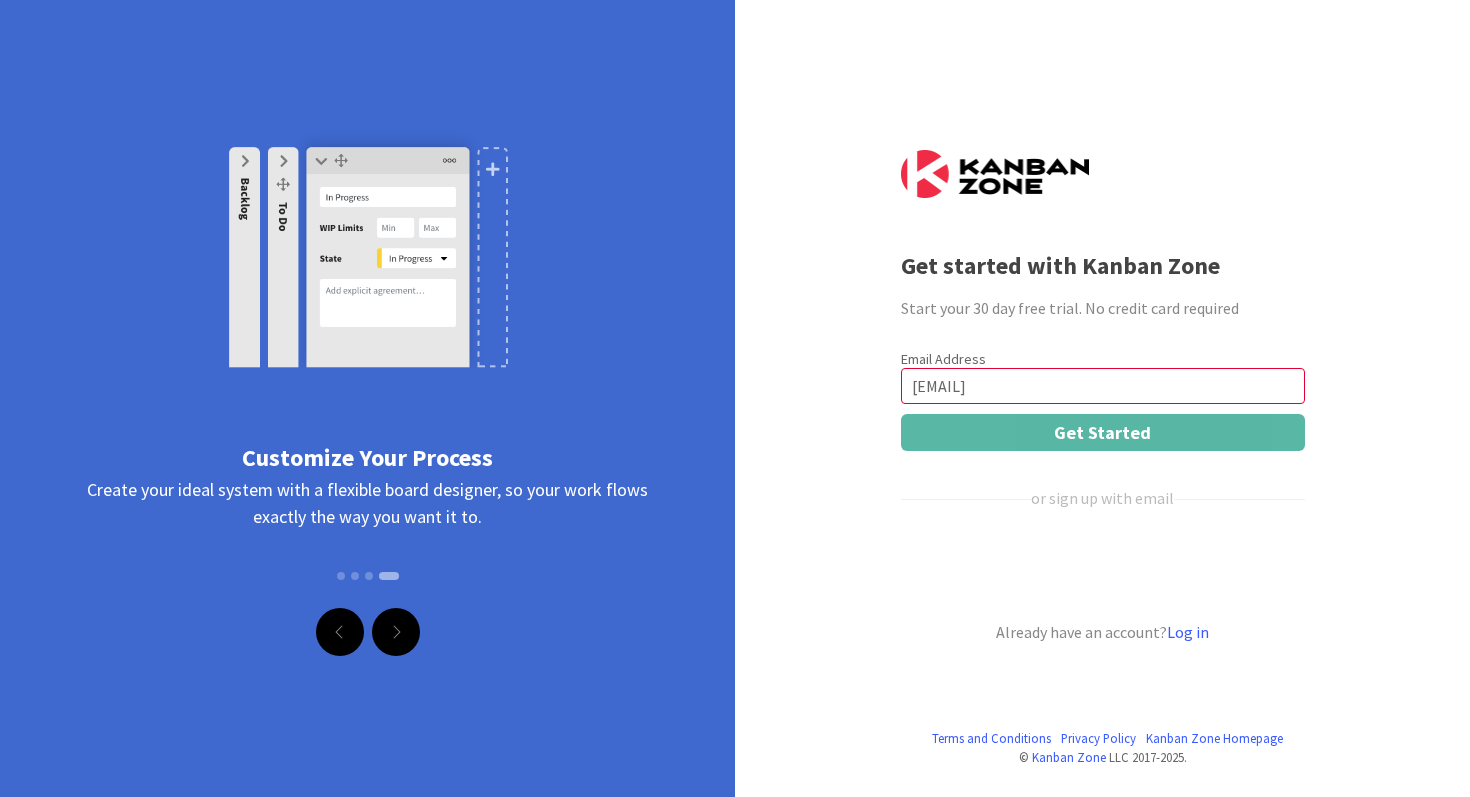 click on "Email Address rusty.partin@knoxschools.org Get Started or sign up with email Already have an account?  Log in" at bounding box center [1103, 497] 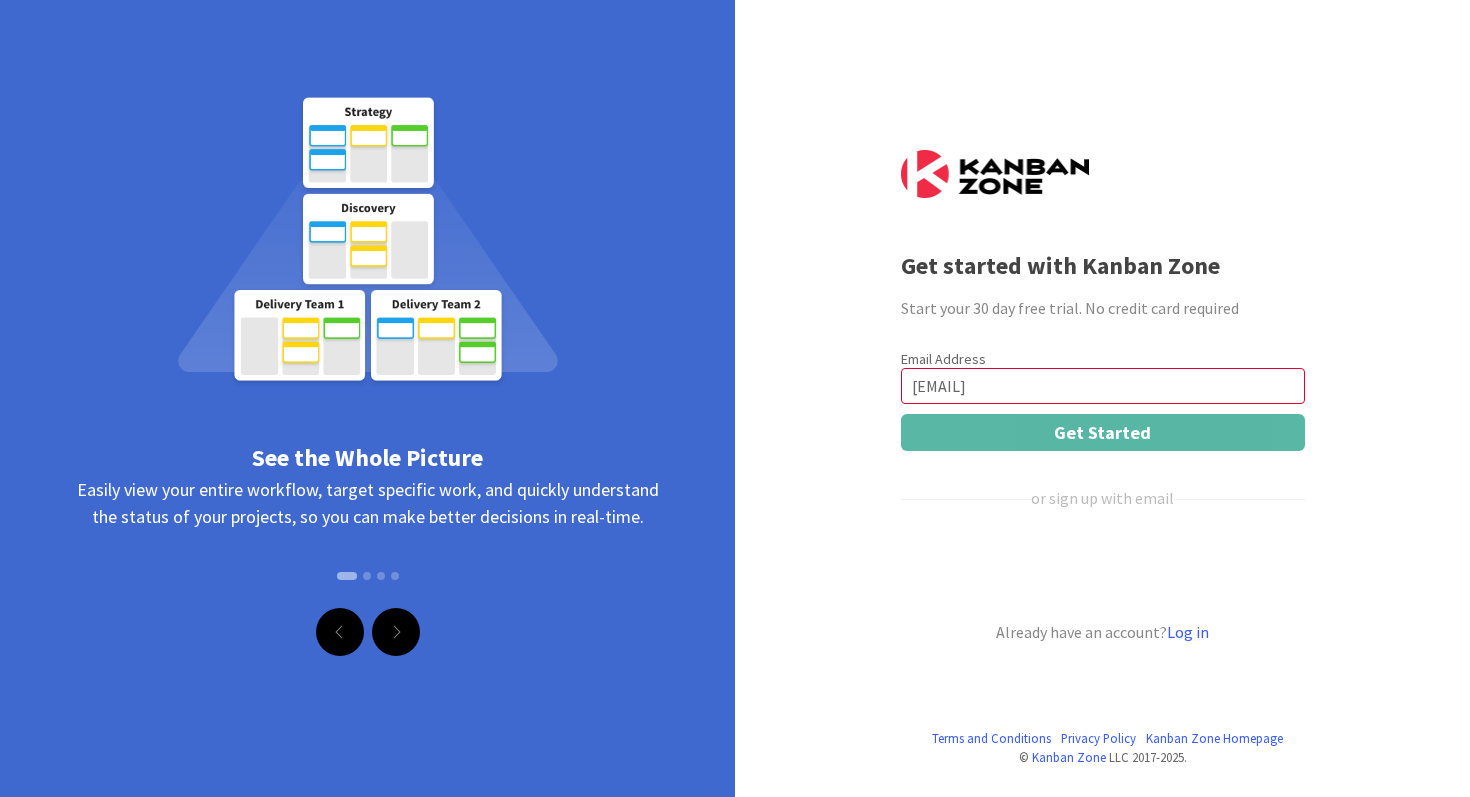 click on "Terms and Conditions Privacy Policy Kanban Zone Homepage ©   Kanban Zone   LLC 2017- 2025 . See the Whole Picture Easily view your entire workflow, target specific work, and quickly understand the status of your projects, so you can make better decisions in real-time. Actionable data at your fingertips Track and report any data point including responsiveness and performance, so you can set clear expectations with metrics. Optimize Your Workflow Easily identify bottlenecks, redundancies, and inefficiencies to help you improve your overall organizational flow. Customize Your Process Create your ideal system with a flexible board designer, so your work flows exactly the way you want it to. Previous Next Get started with Kanban Zone Start your 30 day free trial. No credit card required Email Address rusty.partin@knoxschools.org Get Started or sign up with email Already have an account?  Log in Terms and Conditions Privacy Policy Kanban Zone Homepage ©   Kanban Zone   LLC 2017- 2025 ." at bounding box center (735, 398) 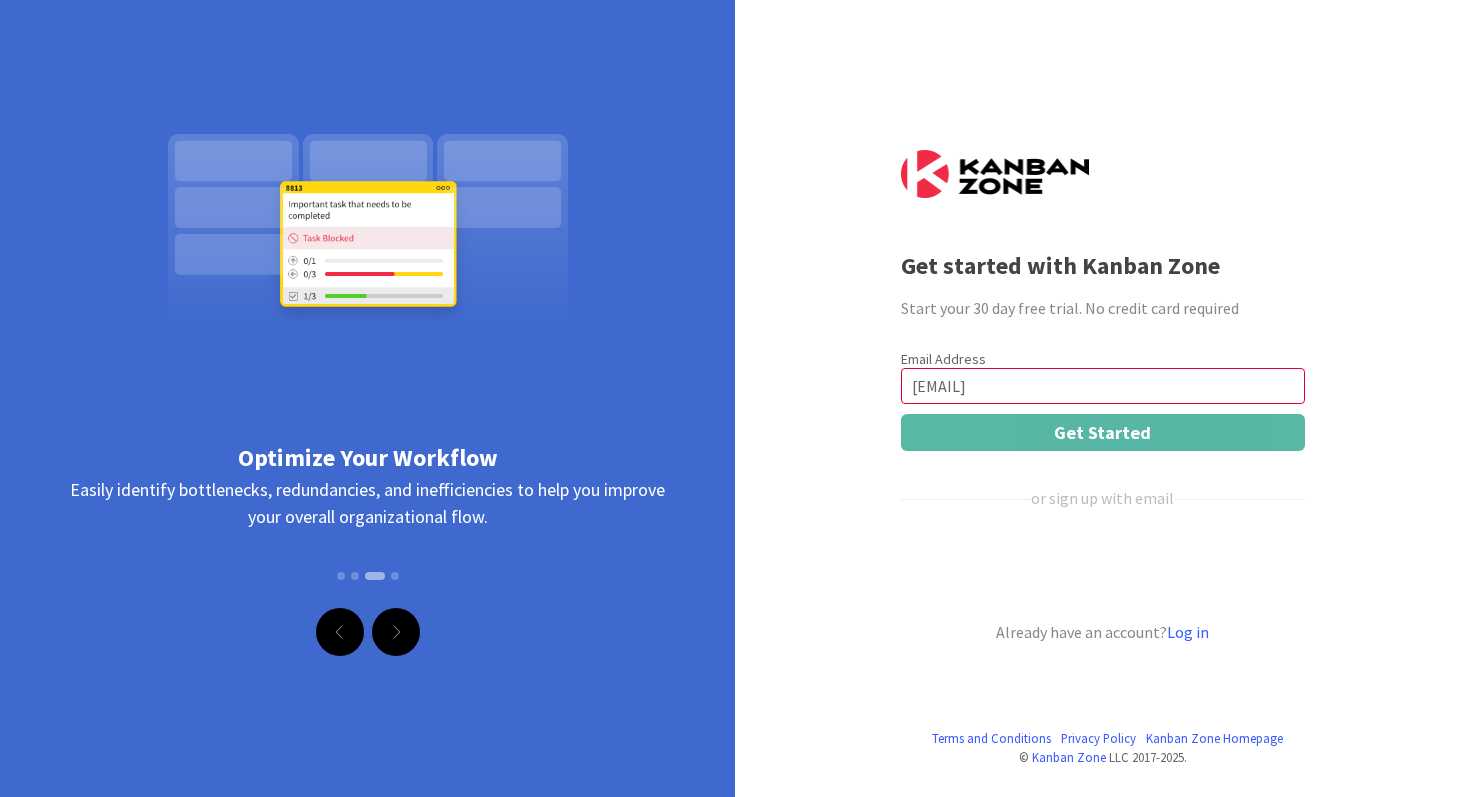 click on "Email Address rusty.partin@knoxschools.org Get Started or sign up with email Already have an account?  Log in" at bounding box center (1103, 497) 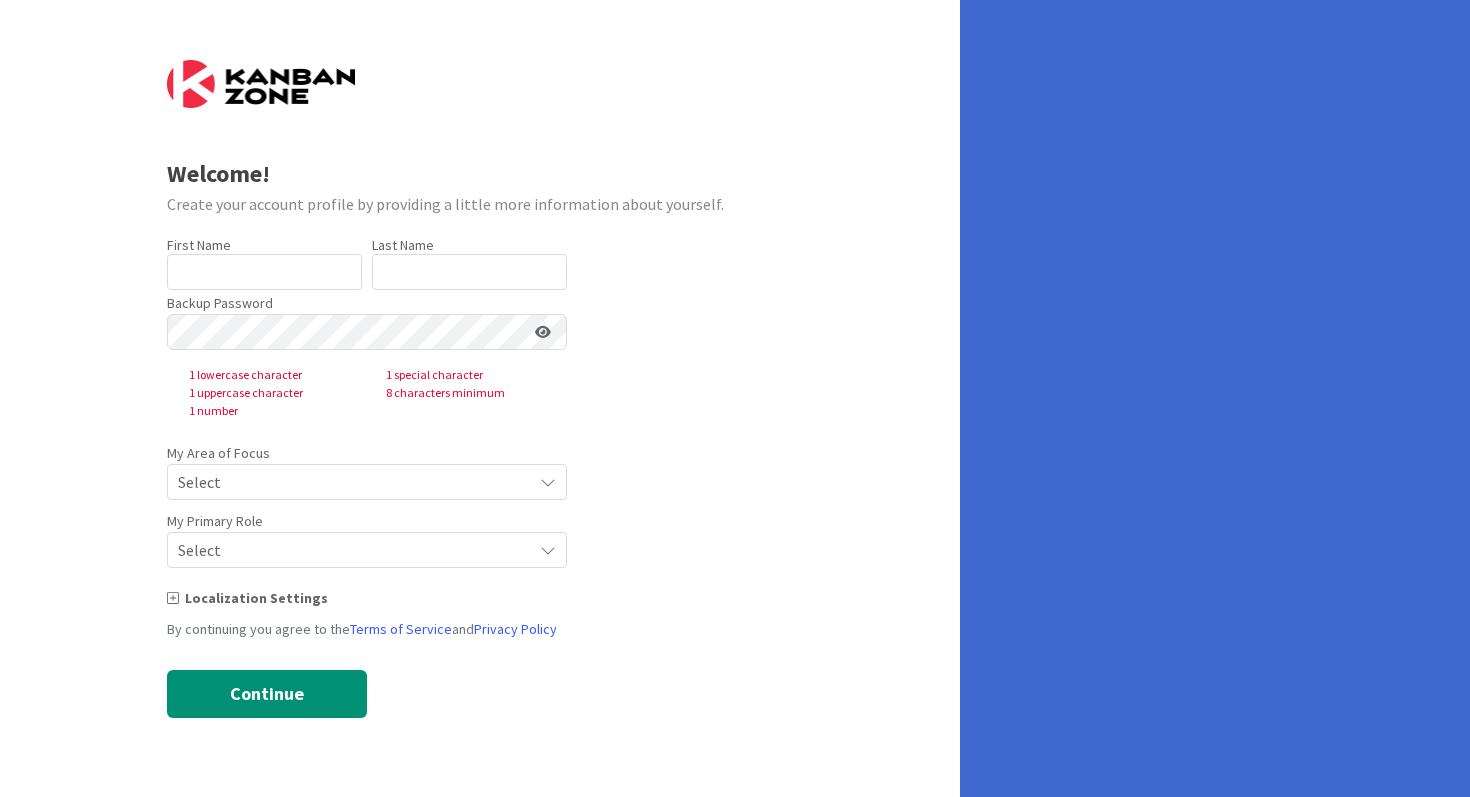 type on "GEORGE" 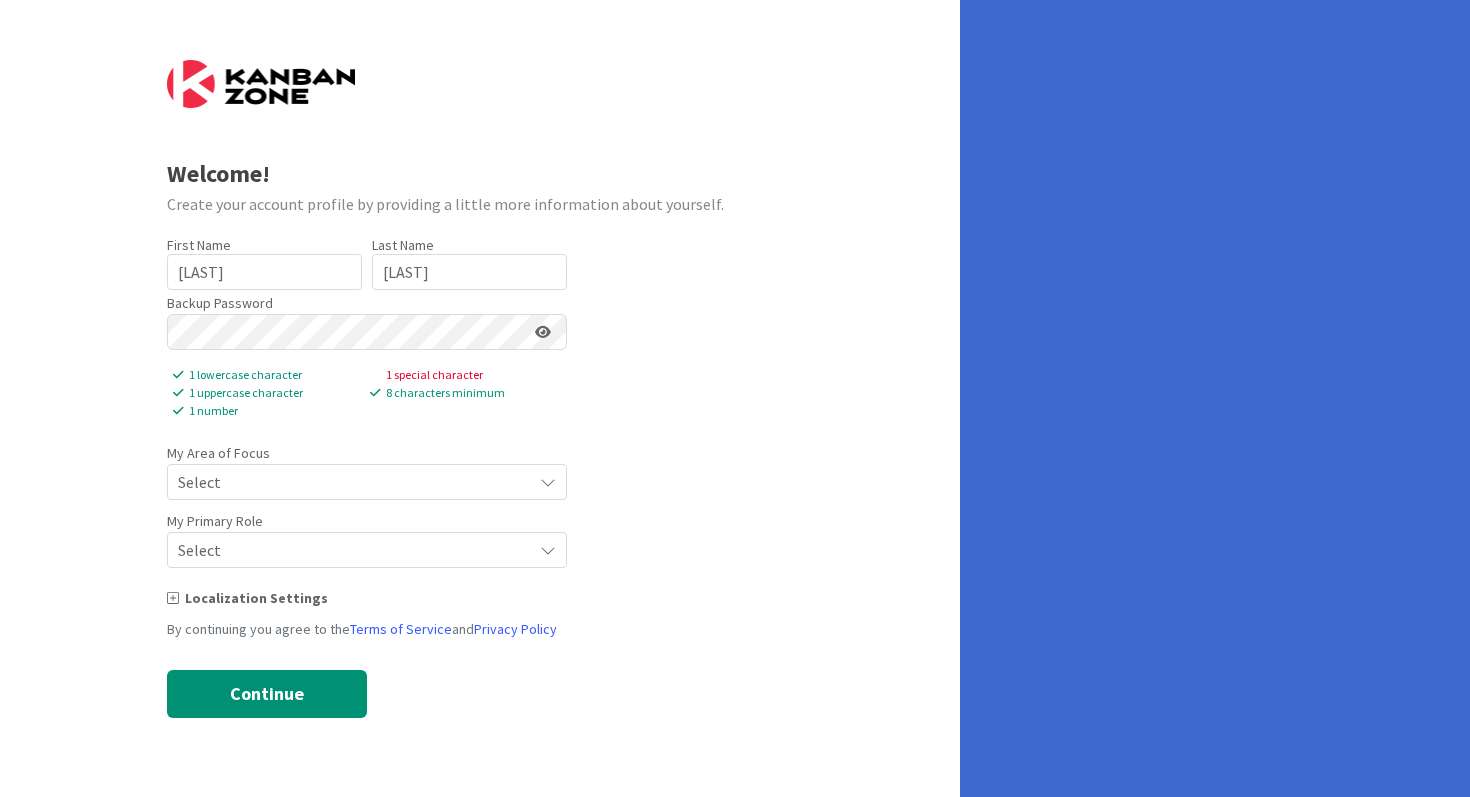 click on "Select" at bounding box center [350, 482] 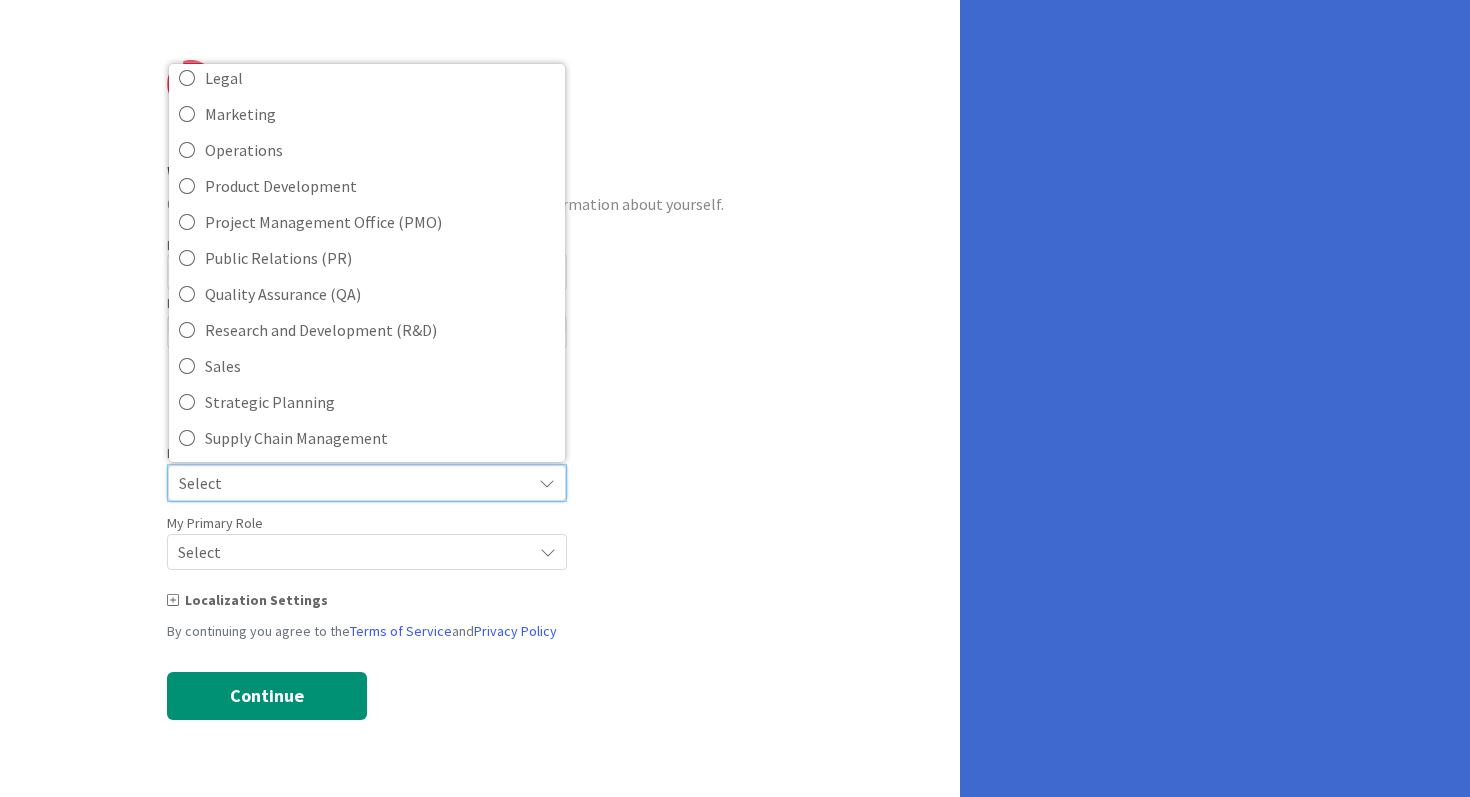 scroll, scrollTop: 446, scrollLeft: 0, axis: vertical 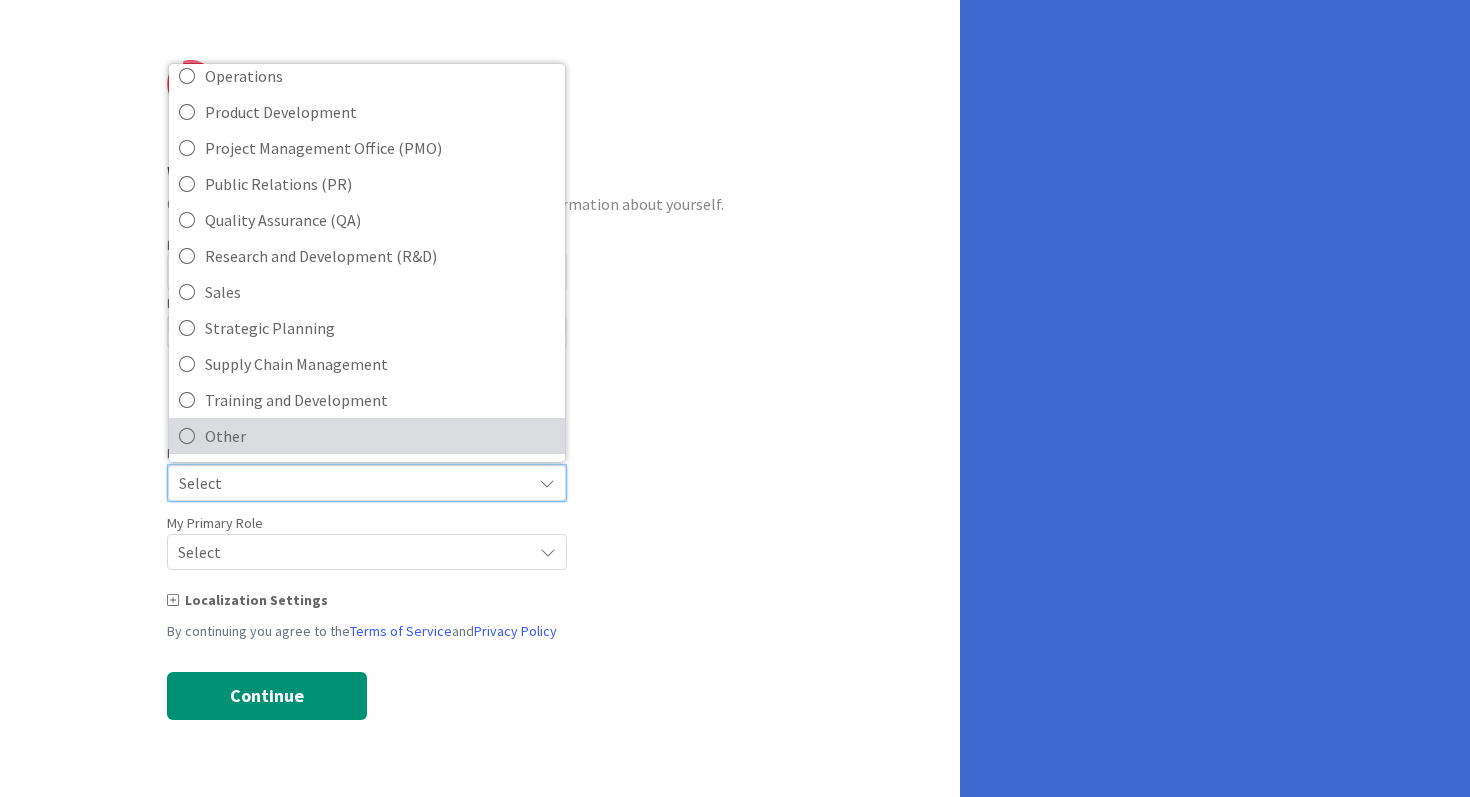 click on "Other" at bounding box center [380, 436] 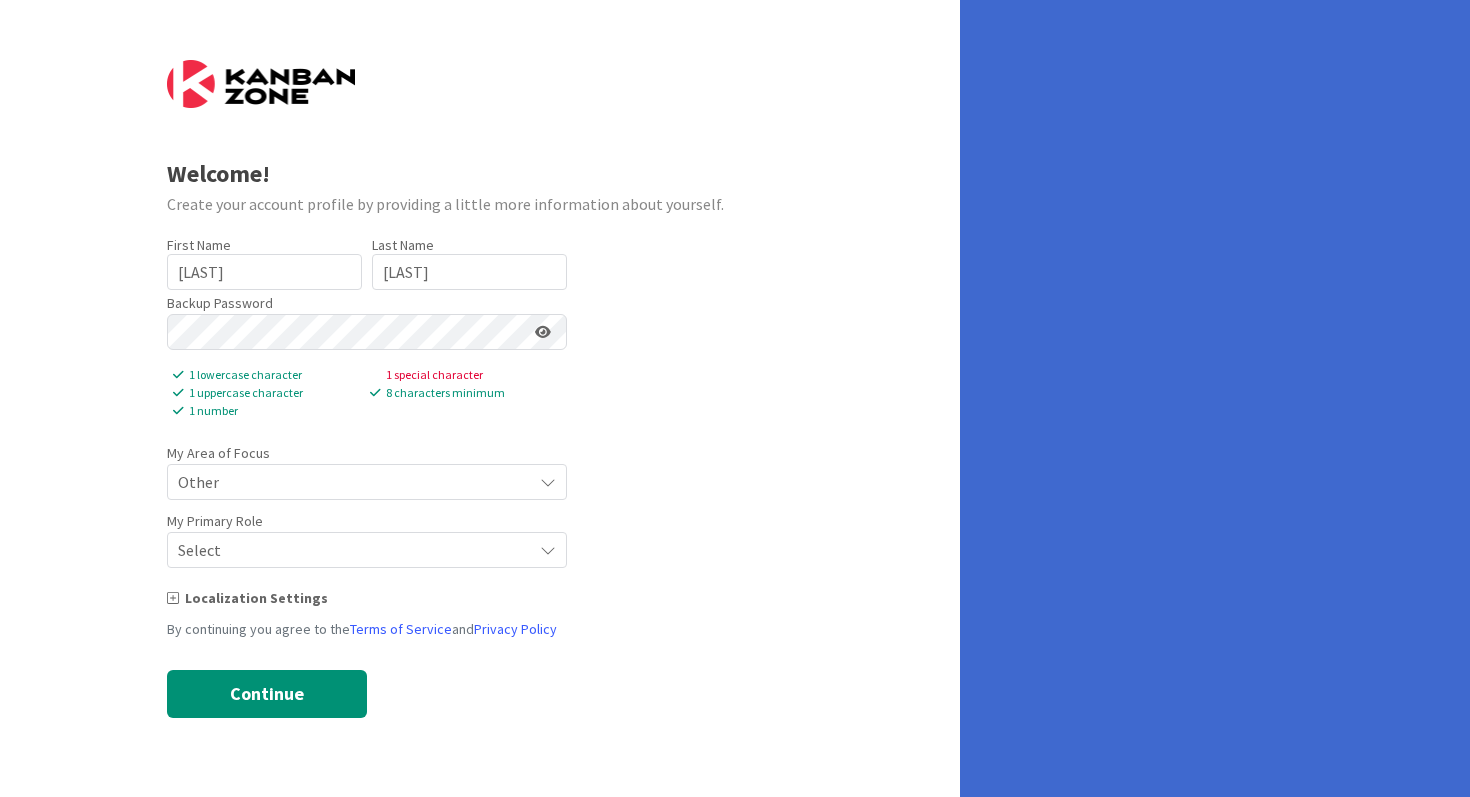 click on "Select" at bounding box center [350, 482] 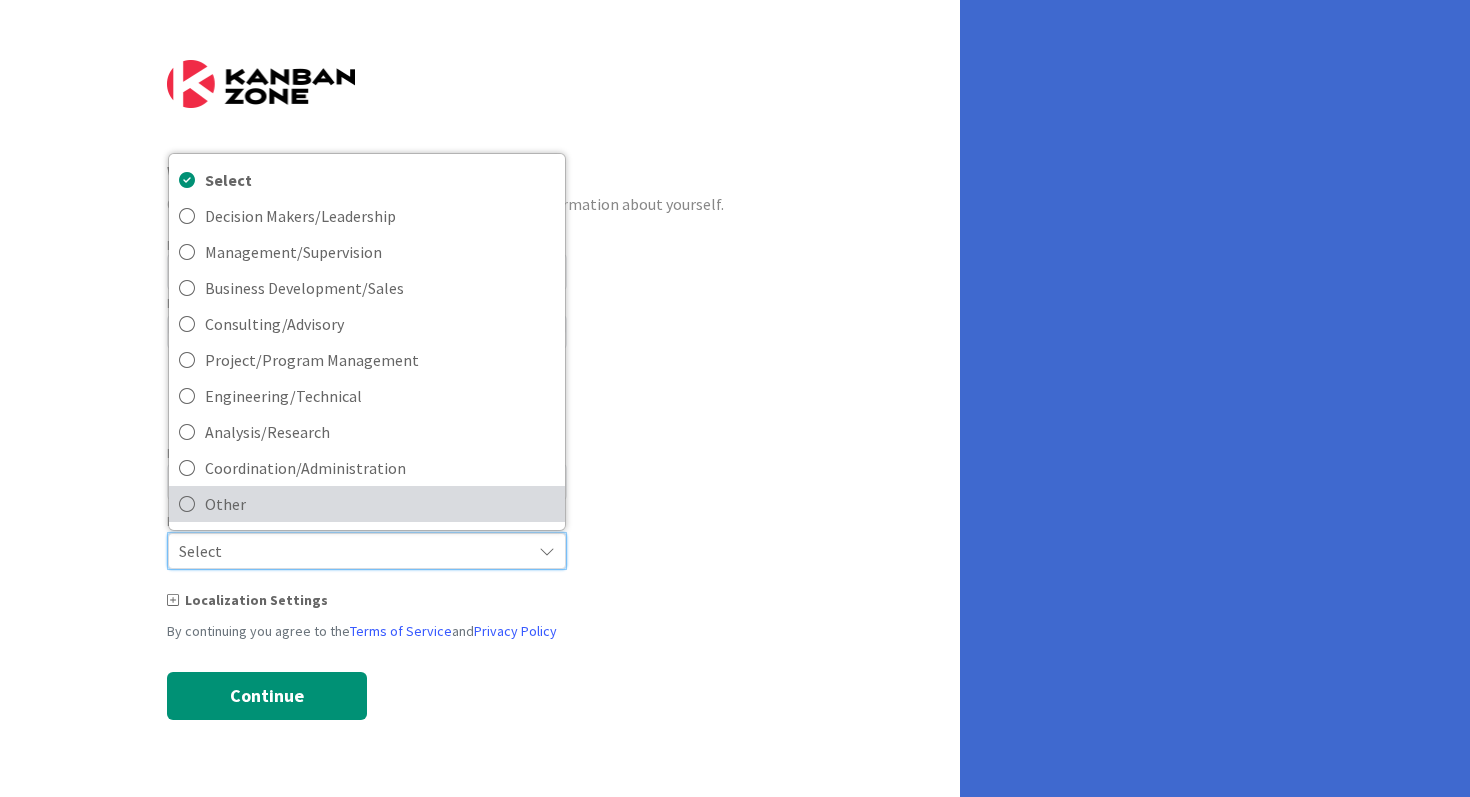 click on "Other" at bounding box center (380, 504) 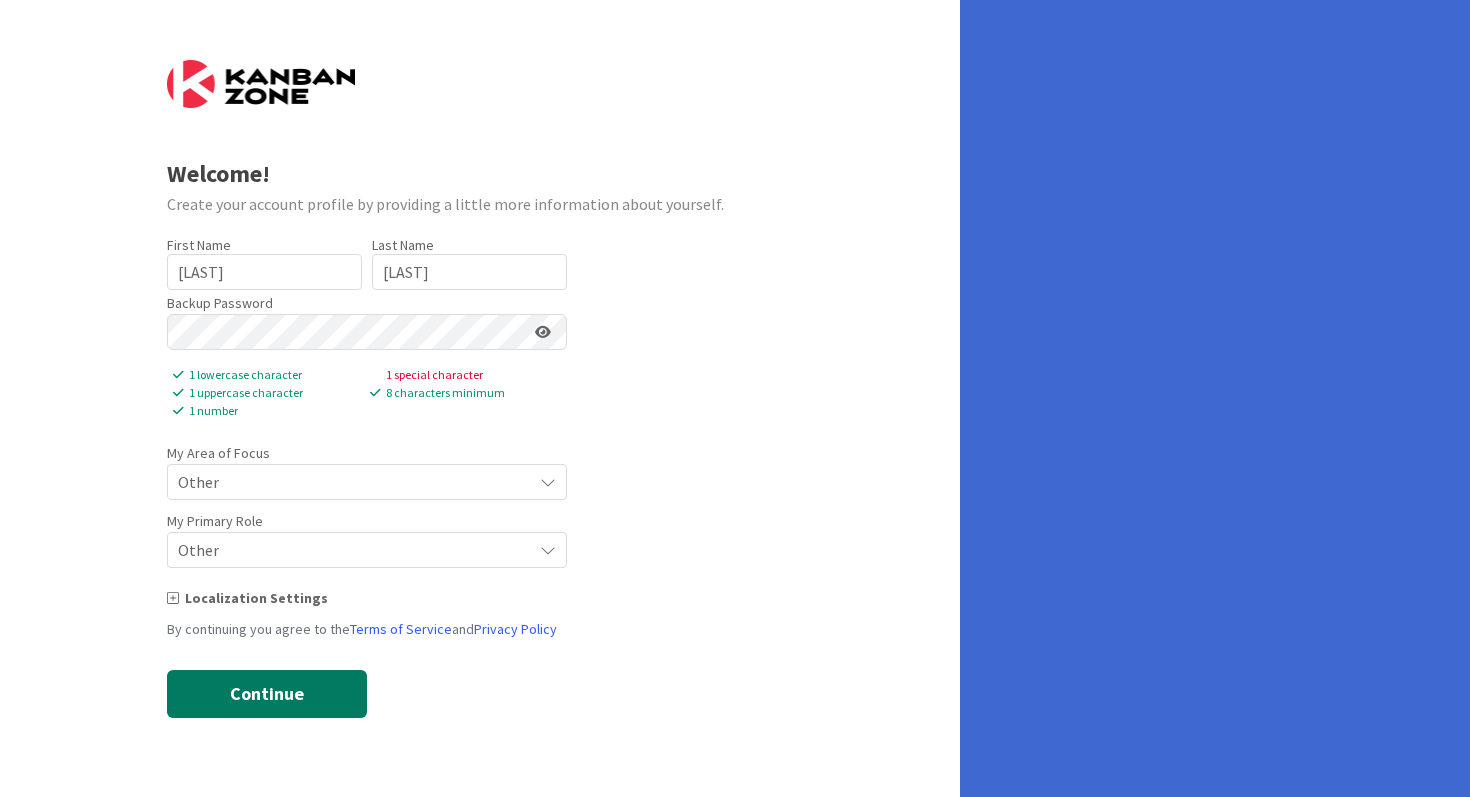 click on "Continue" at bounding box center (267, 694) 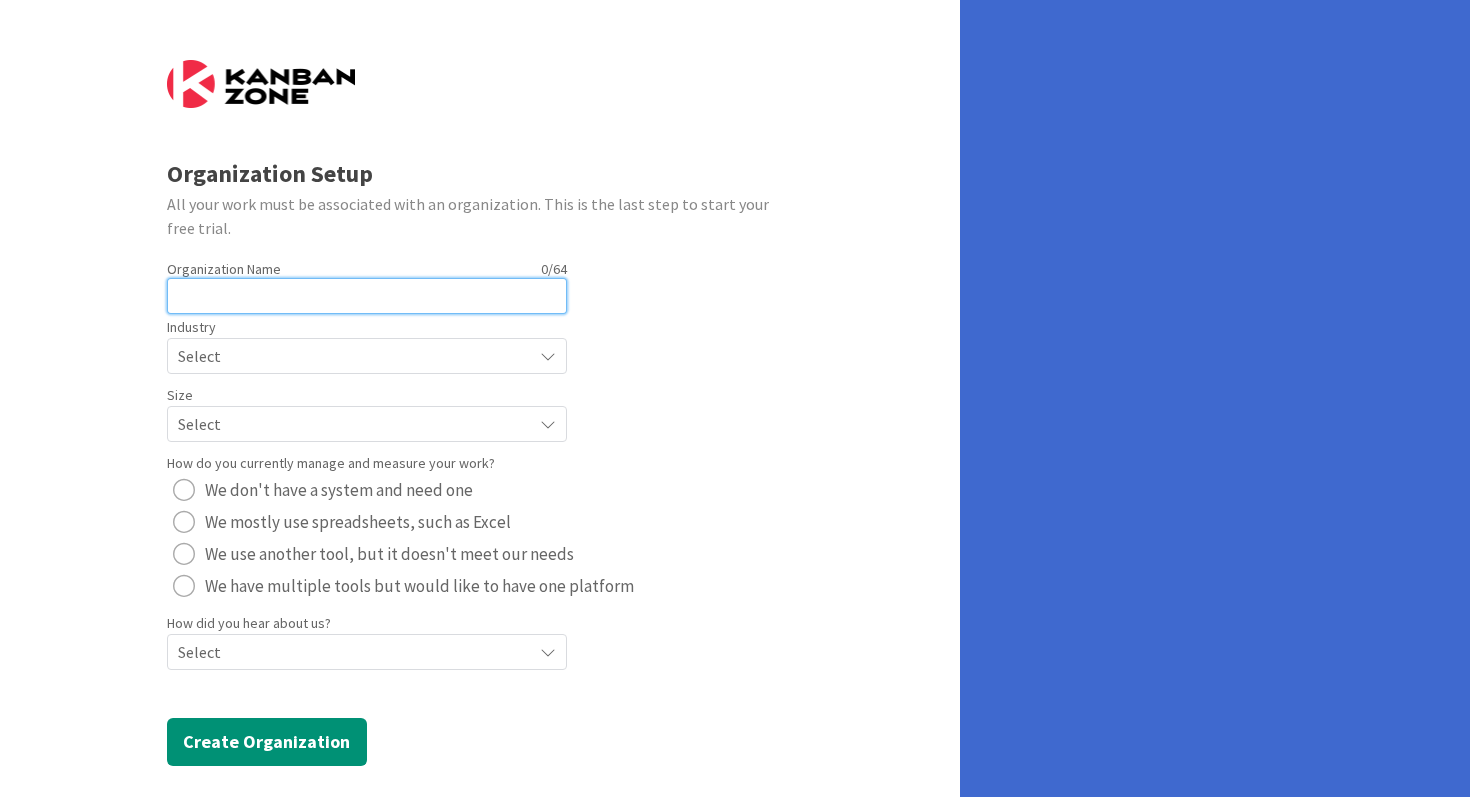 click at bounding box center [367, 296] 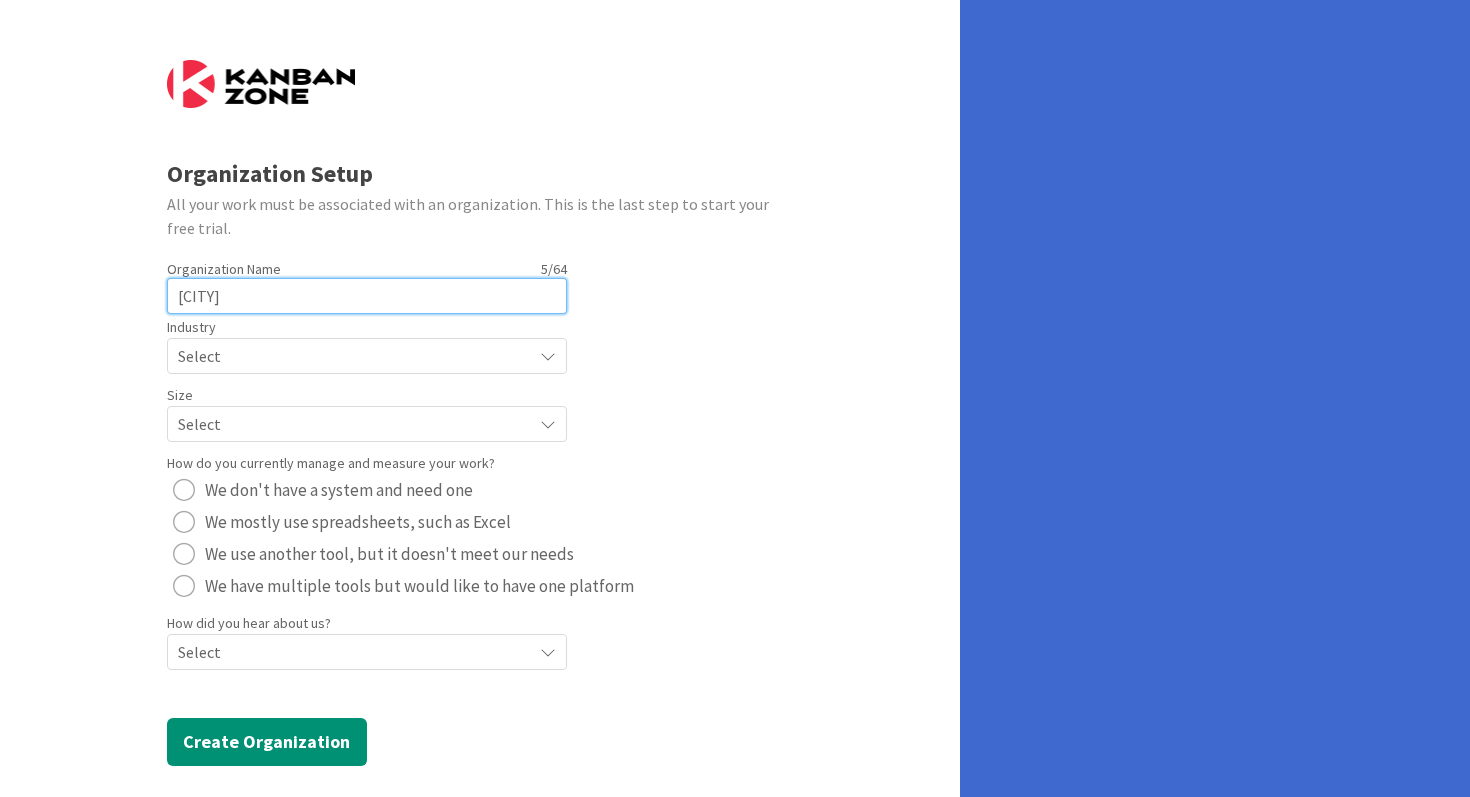 type on "knox" 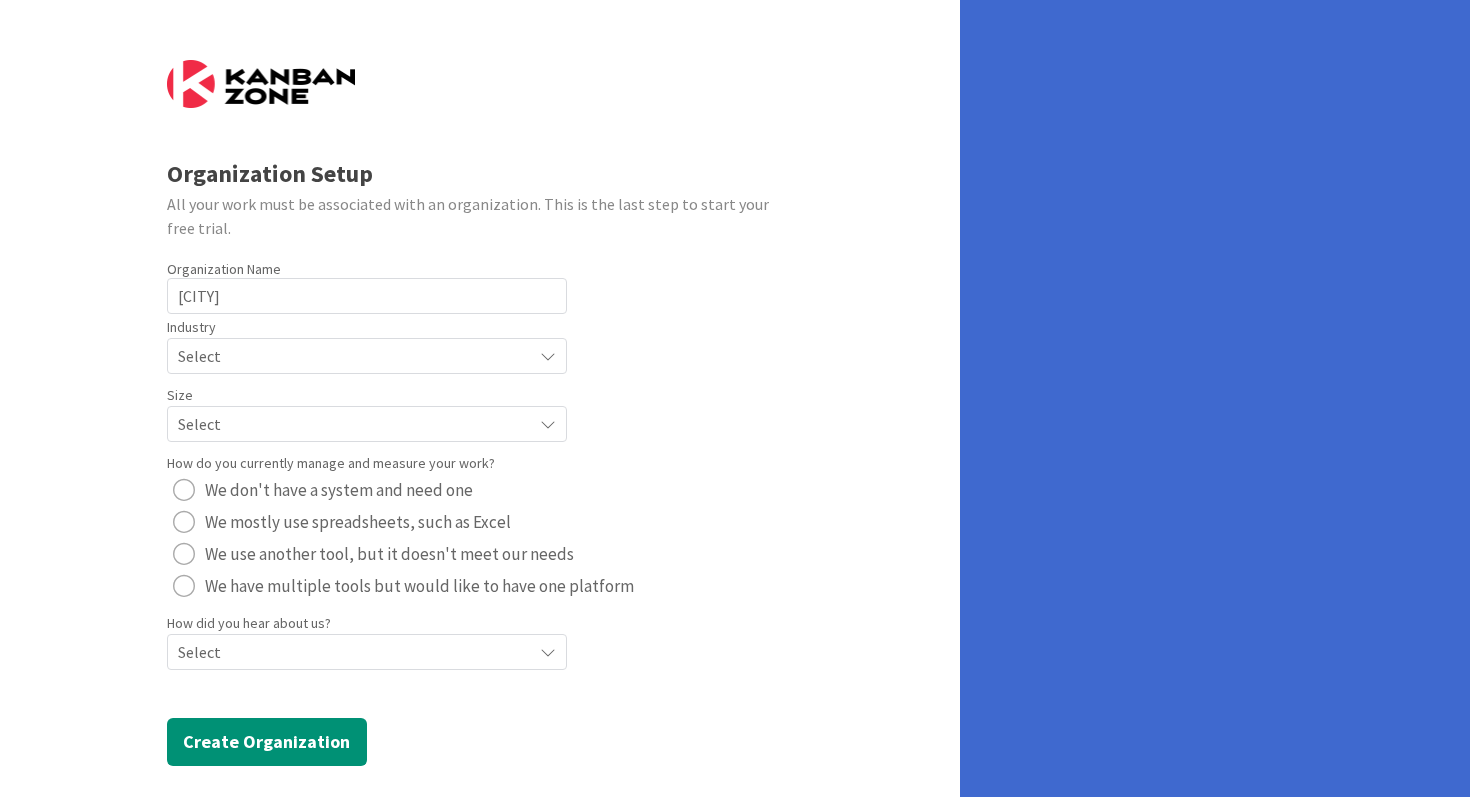 click on "Select" at bounding box center [367, 356] 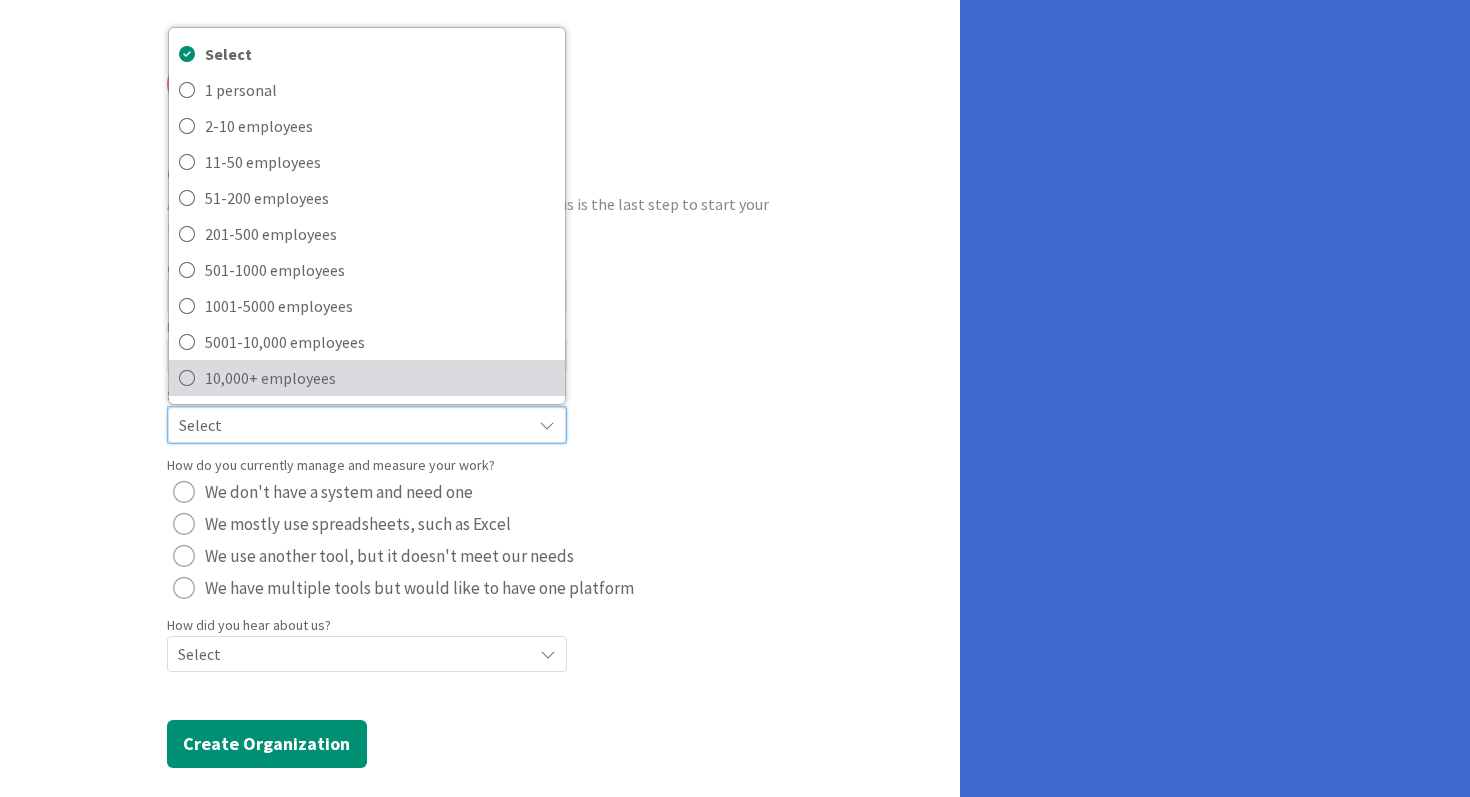 click on "10,000+ employees" at bounding box center [380, 378] 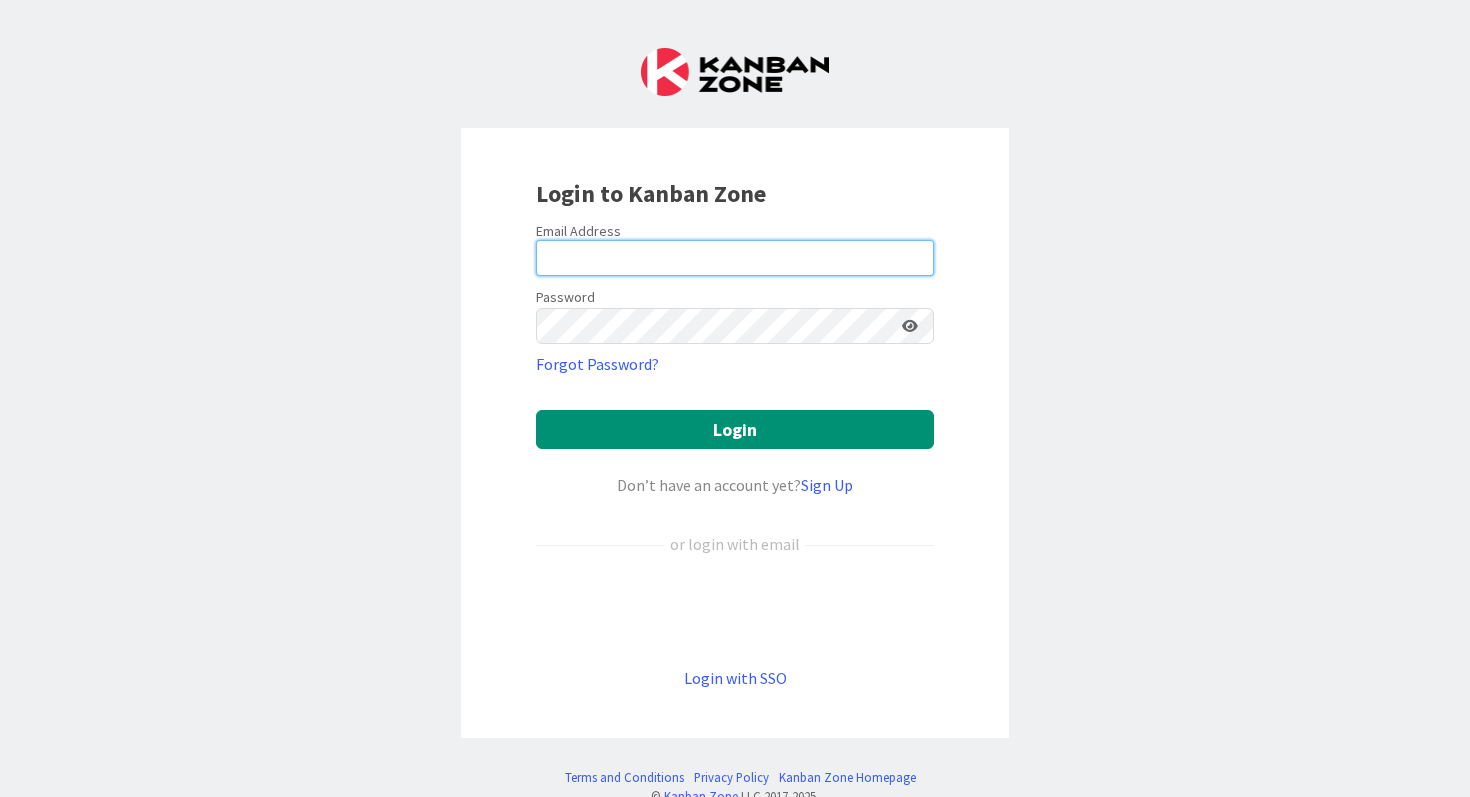 type on "PARTIN" 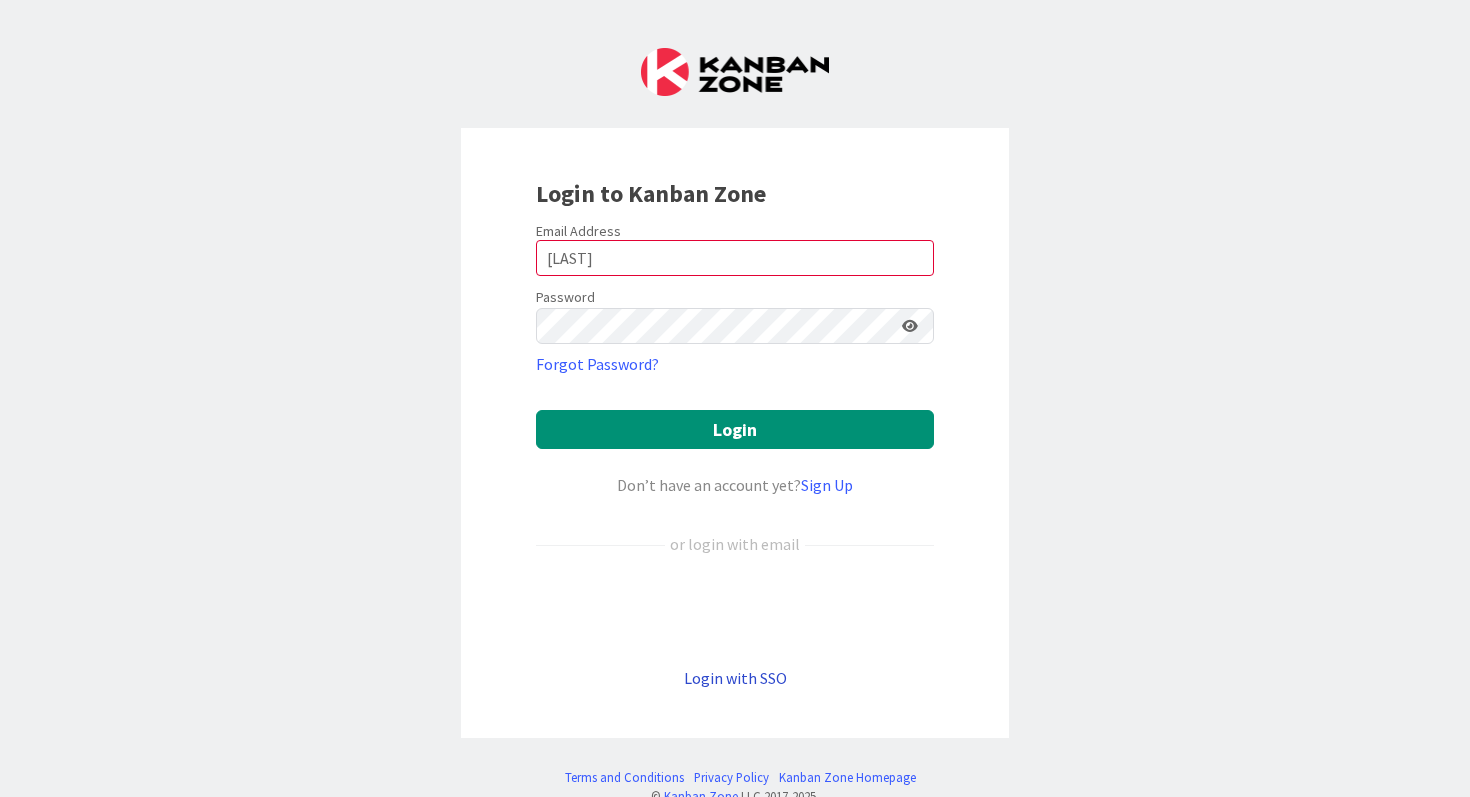 click on "Login with SSO" at bounding box center [735, 678] 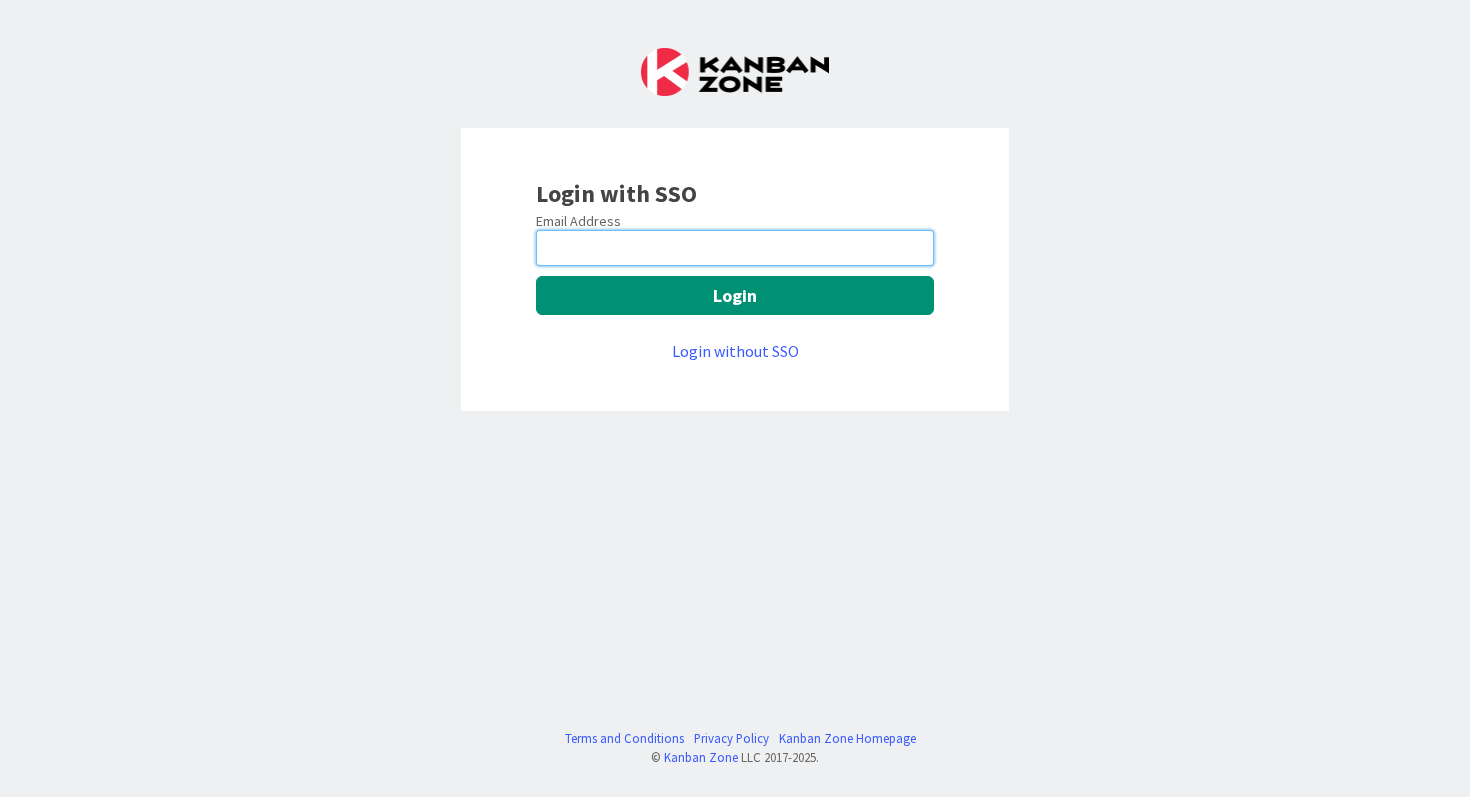 click at bounding box center [735, 248] 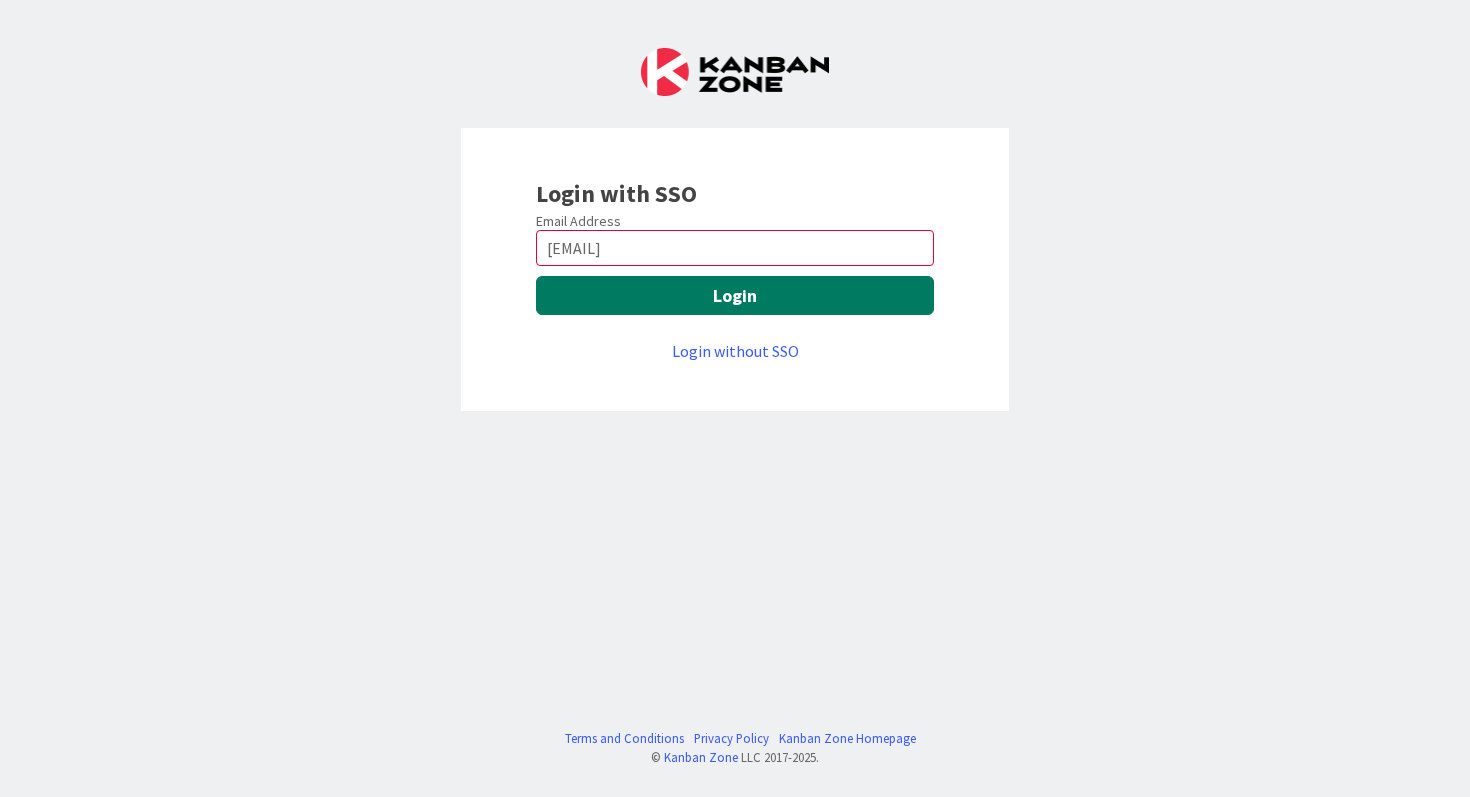 click on "Login" at bounding box center [735, 295] 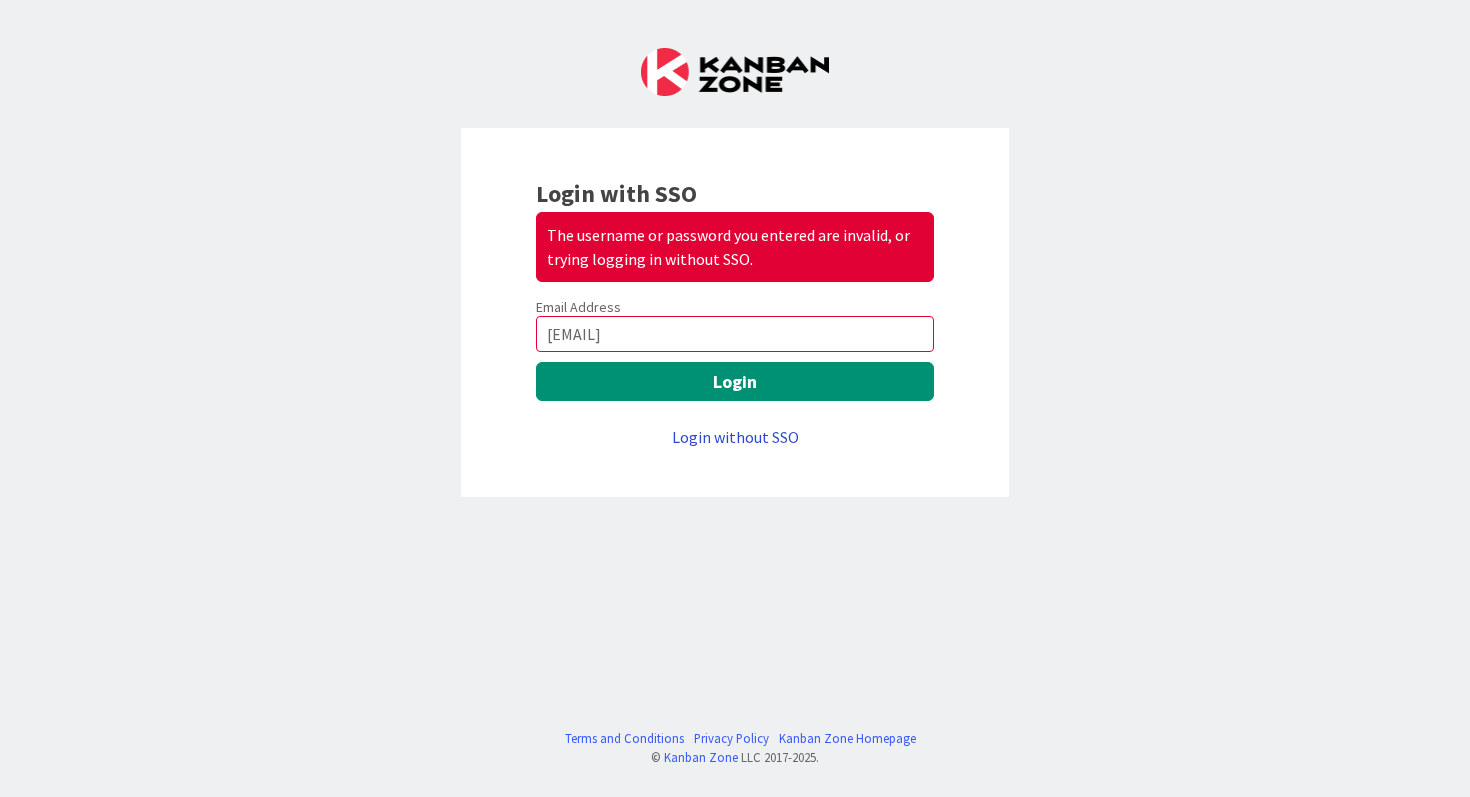 click on "Login without SSO" at bounding box center [735, 437] 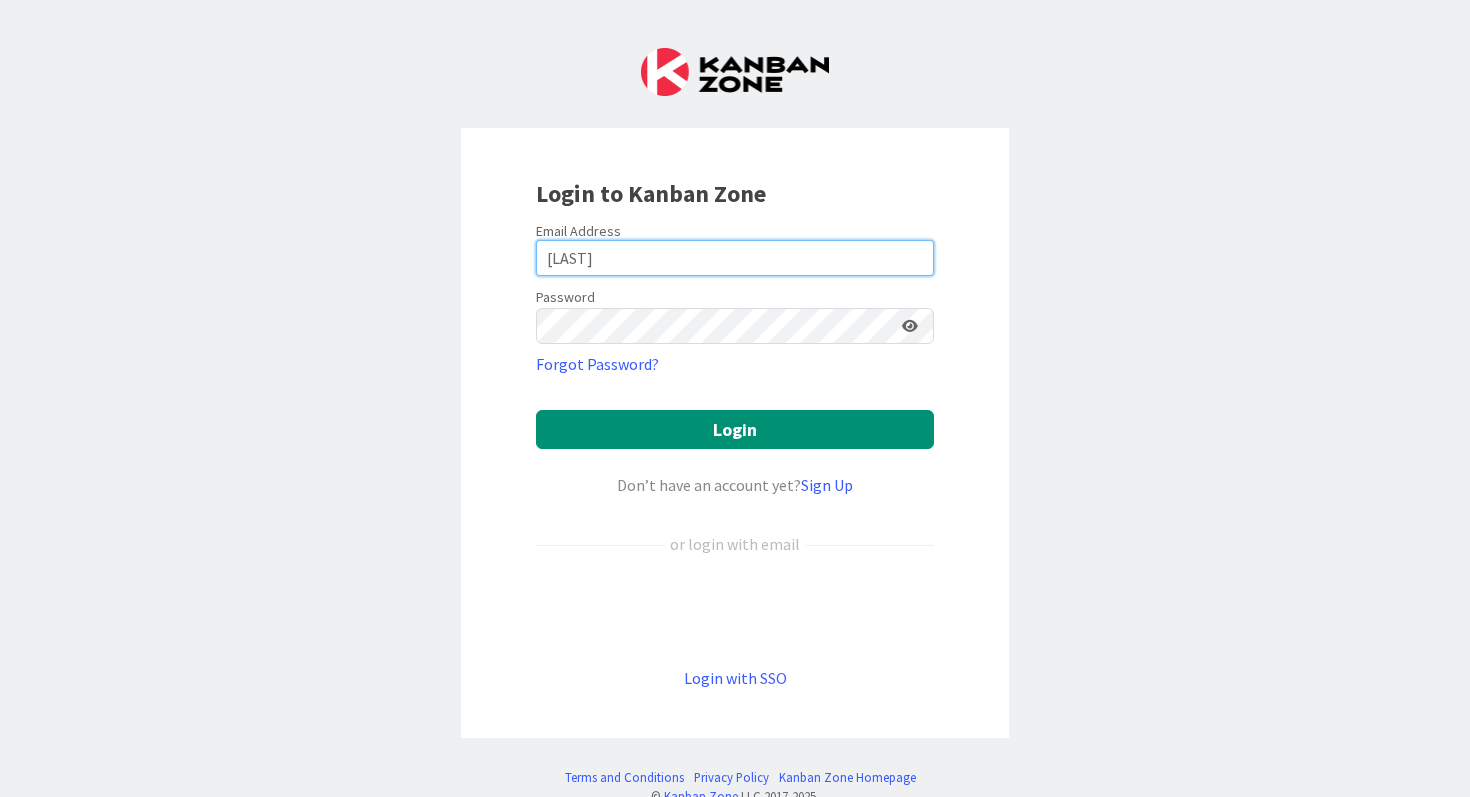 click on "PARTIN" at bounding box center [735, 258] 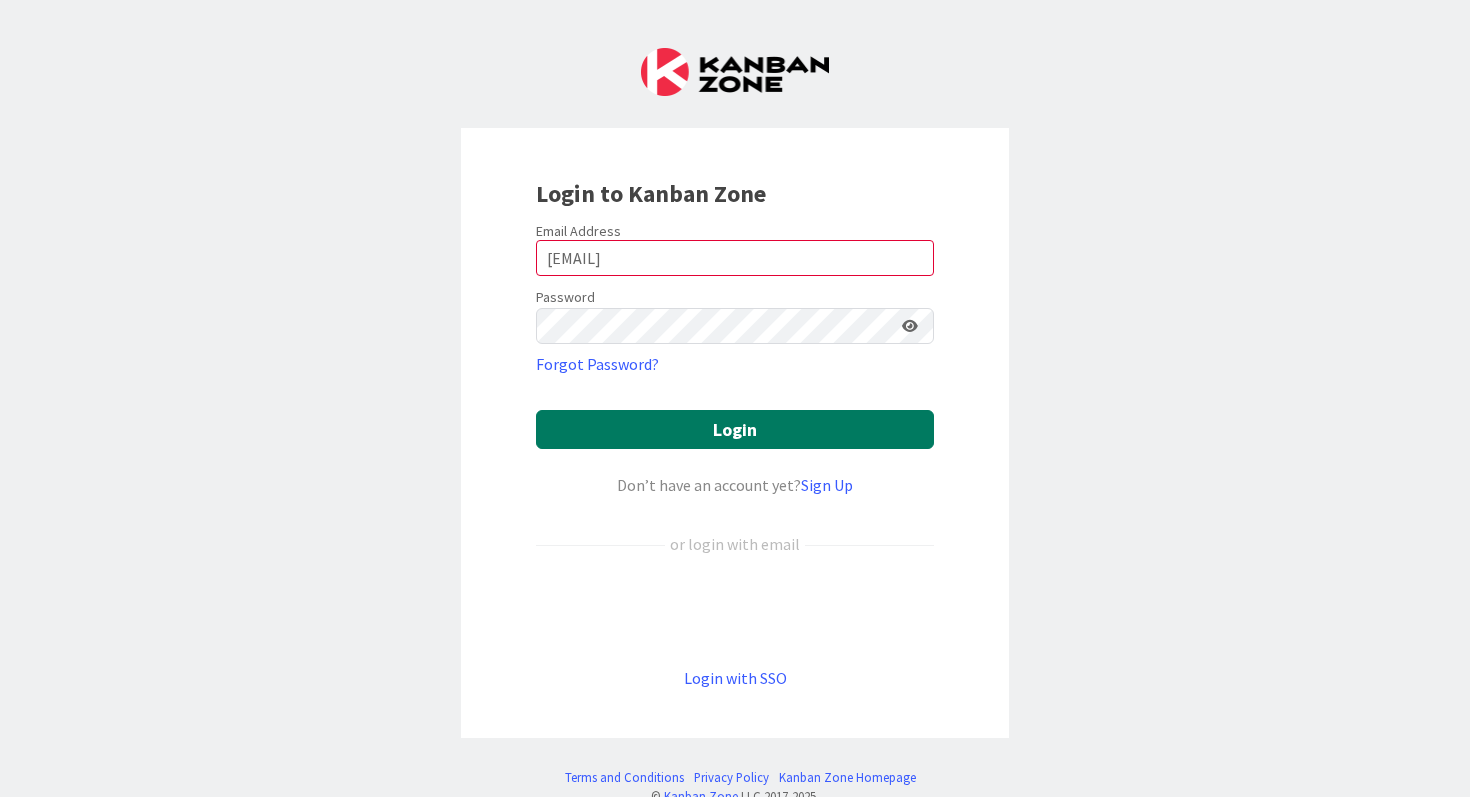 click on "Login" at bounding box center (735, 429) 